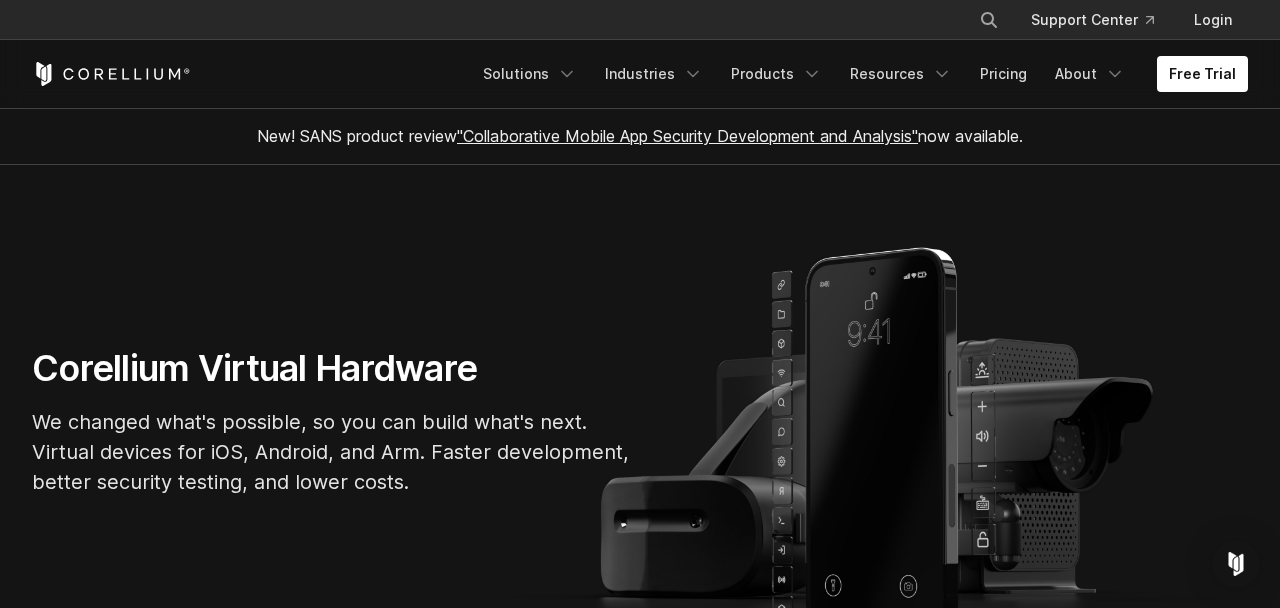 scroll, scrollTop: 39, scrollLeft: 0, axis: vertical 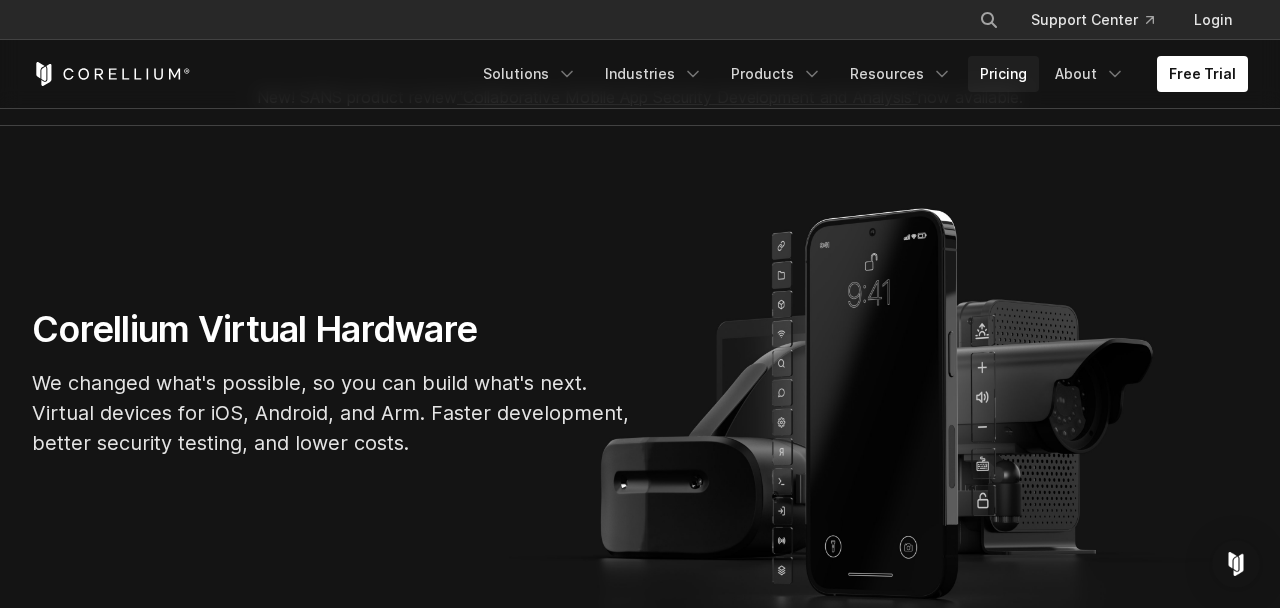 click on "Pricing" at bounding box center (1003, 74) 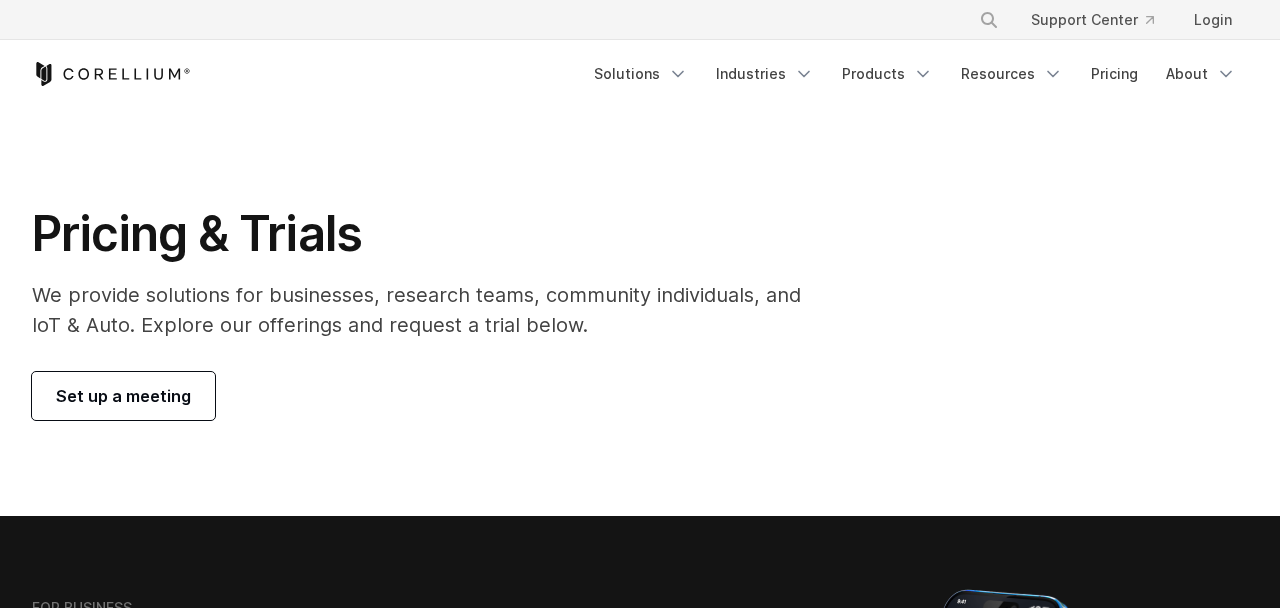 scroll, scrollTop: 0, scrollLeft: 0, axis: both 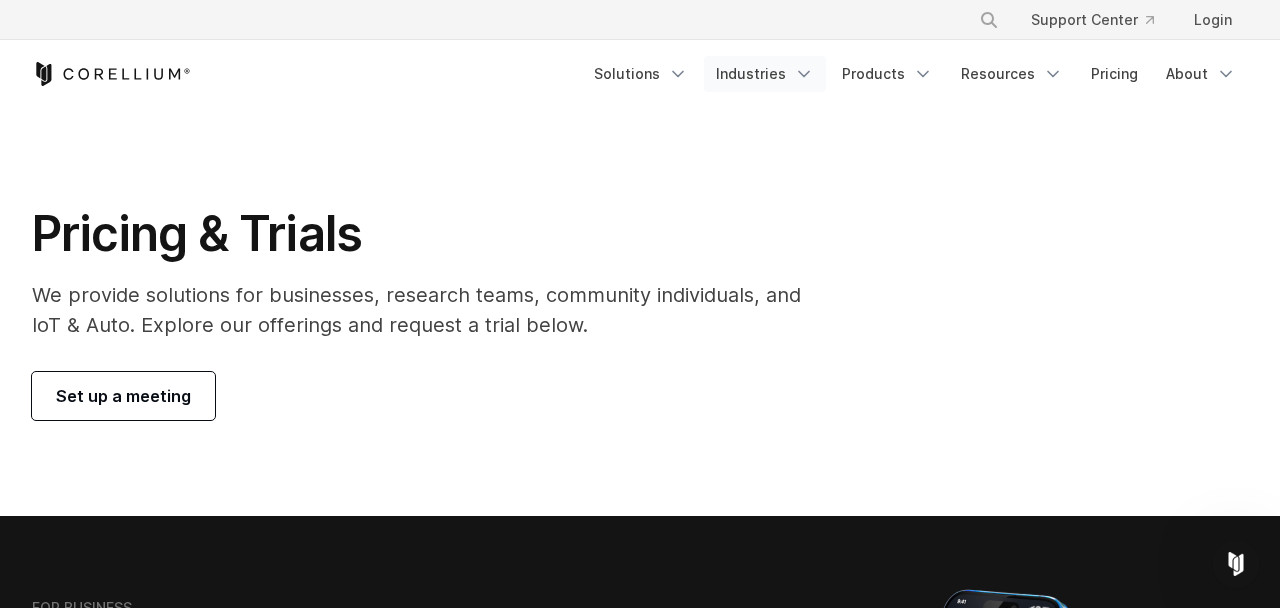 click on "Industries" at bounding box center [765, 74] 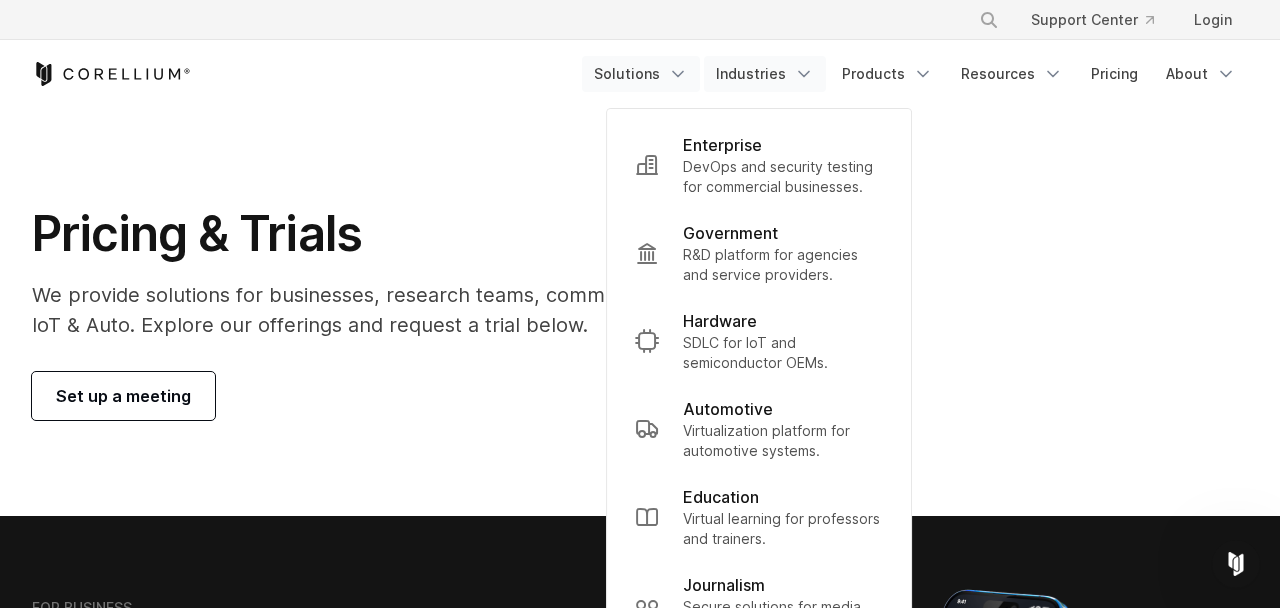 click on "Solutions" at bounding box center (641, 74) 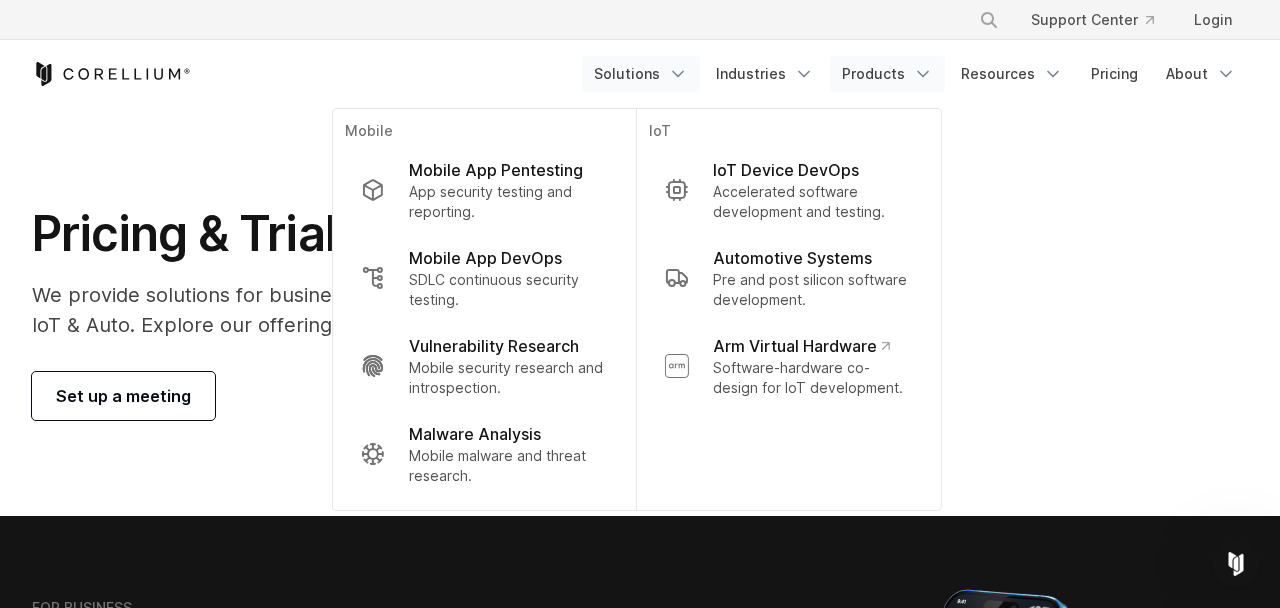 click on "Products" at bounding box center [887, 74] 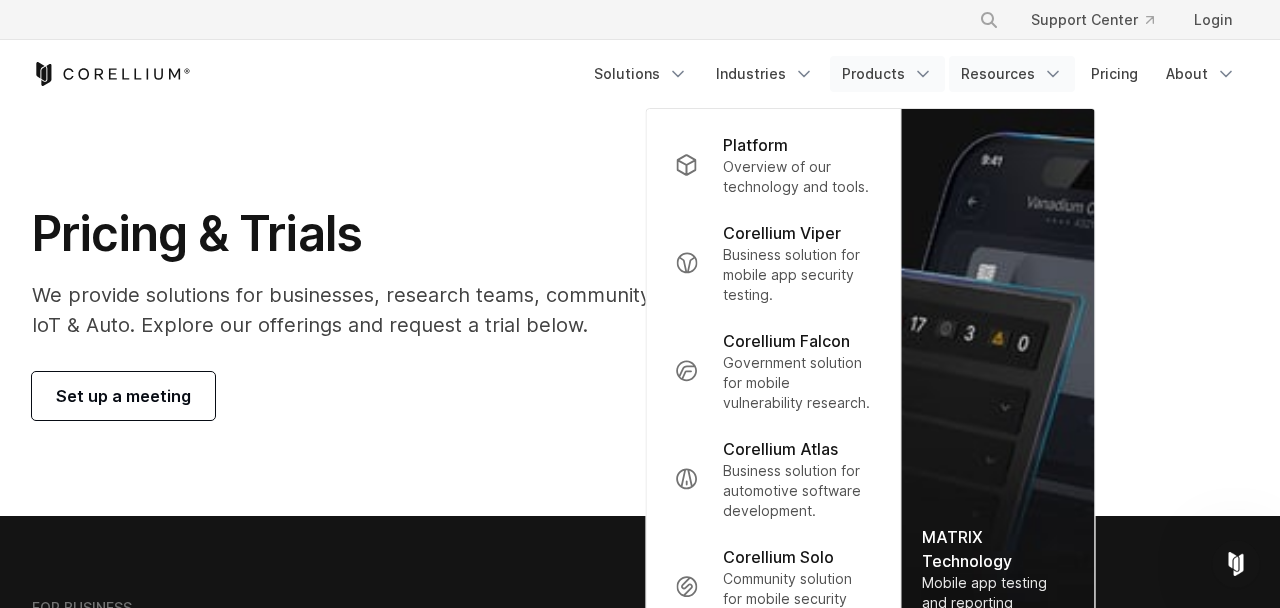 click on "Resources" at bounding box center [1012, 74] 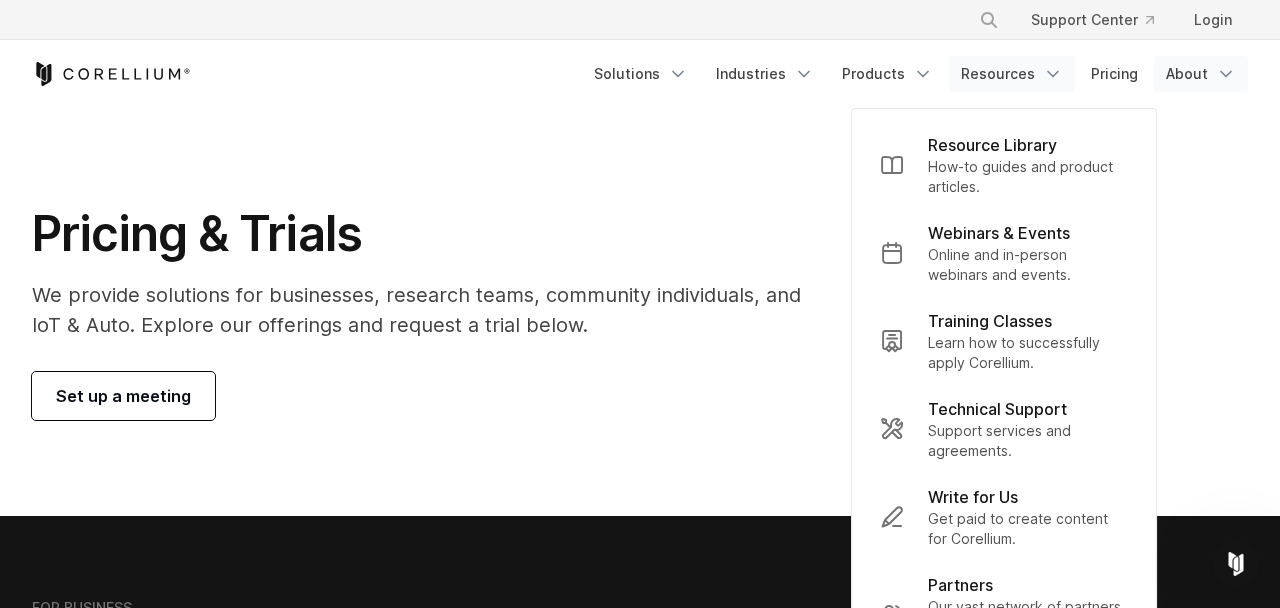 click on "About" at bounding box center (1201, 74) 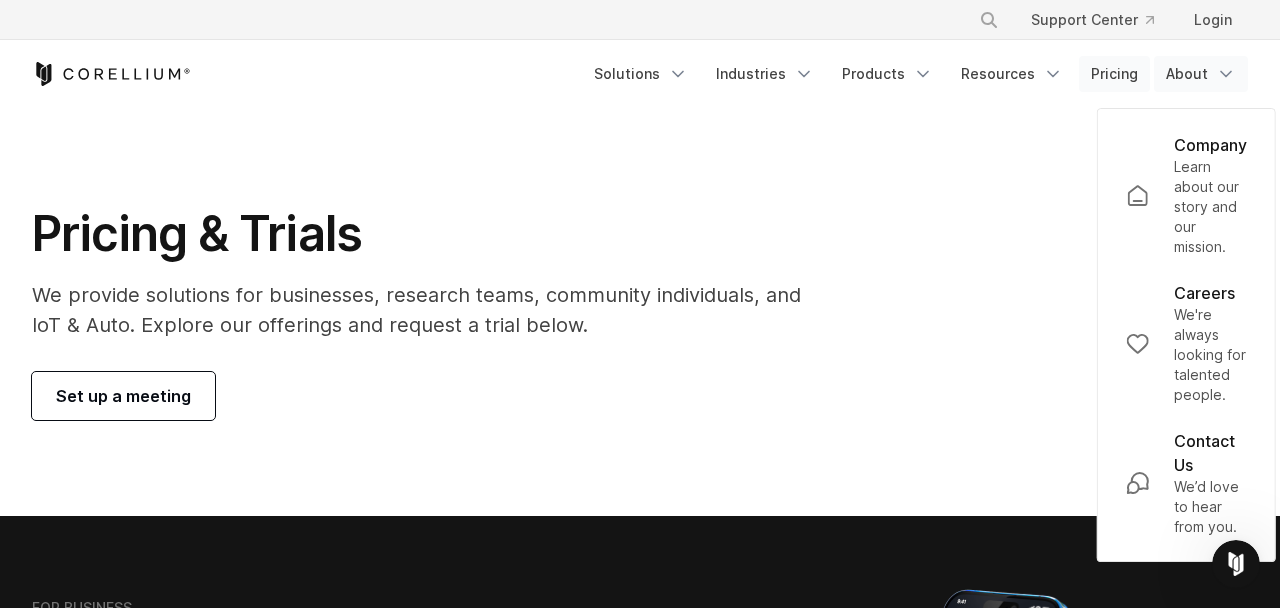 click on "Pricing" at bounding box center (1114, 74) 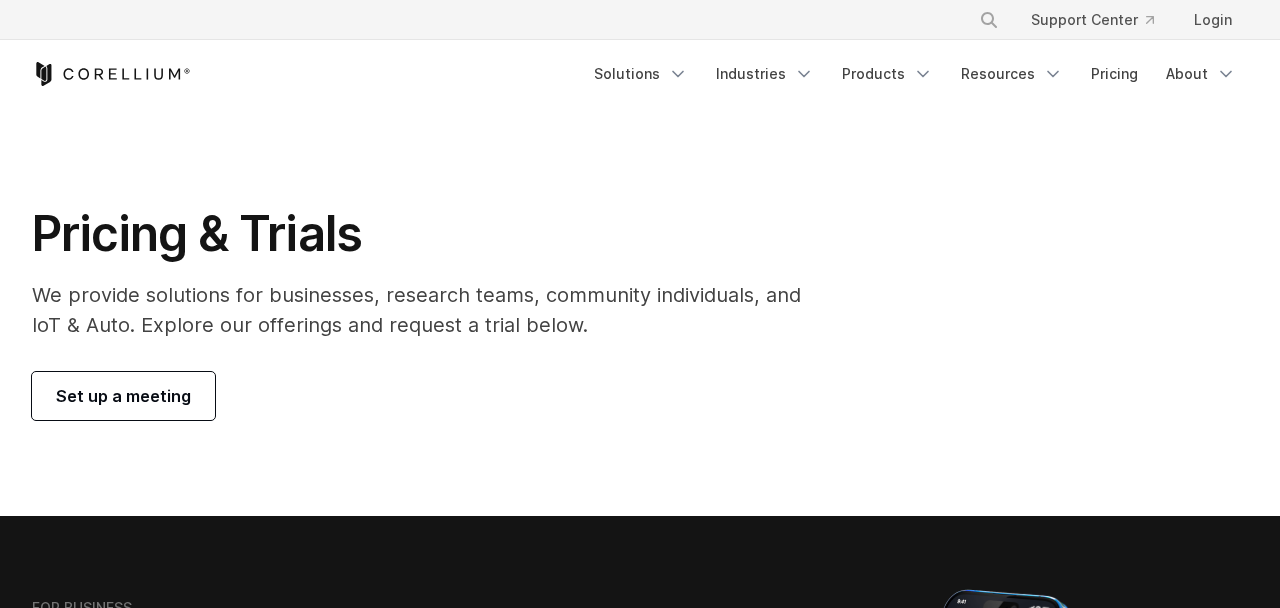 scroll, scrollTop: 0, scrollLeft: 0, axis: both 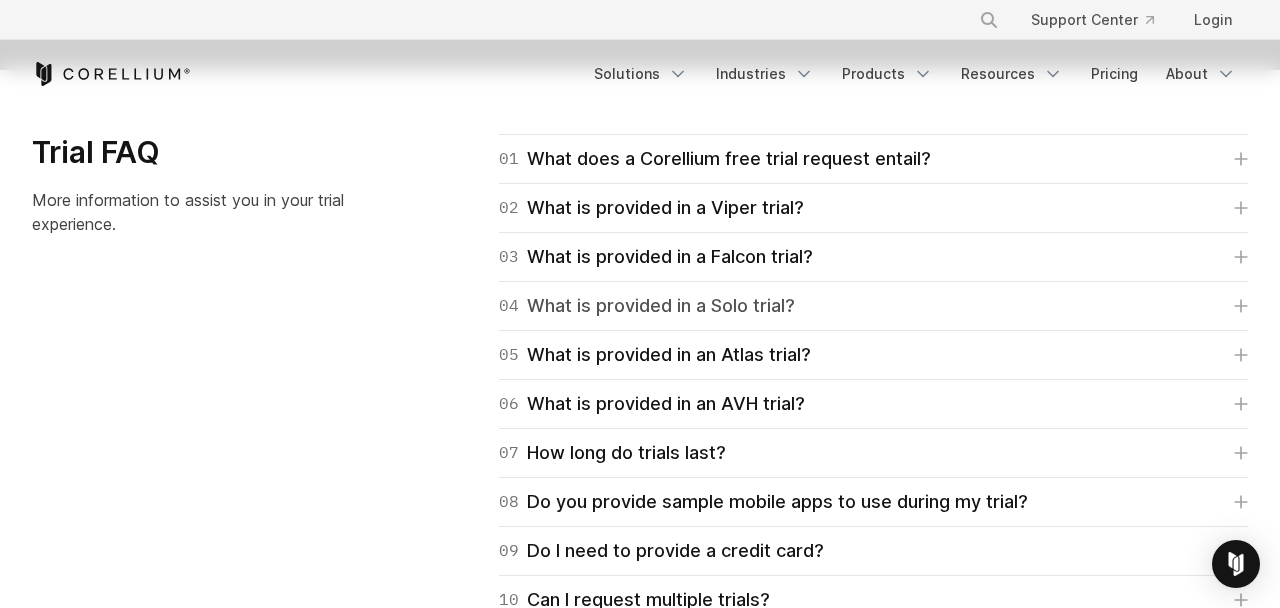 click on "04
What is provided in a Solo trial?" at bounding box center [647, 306] 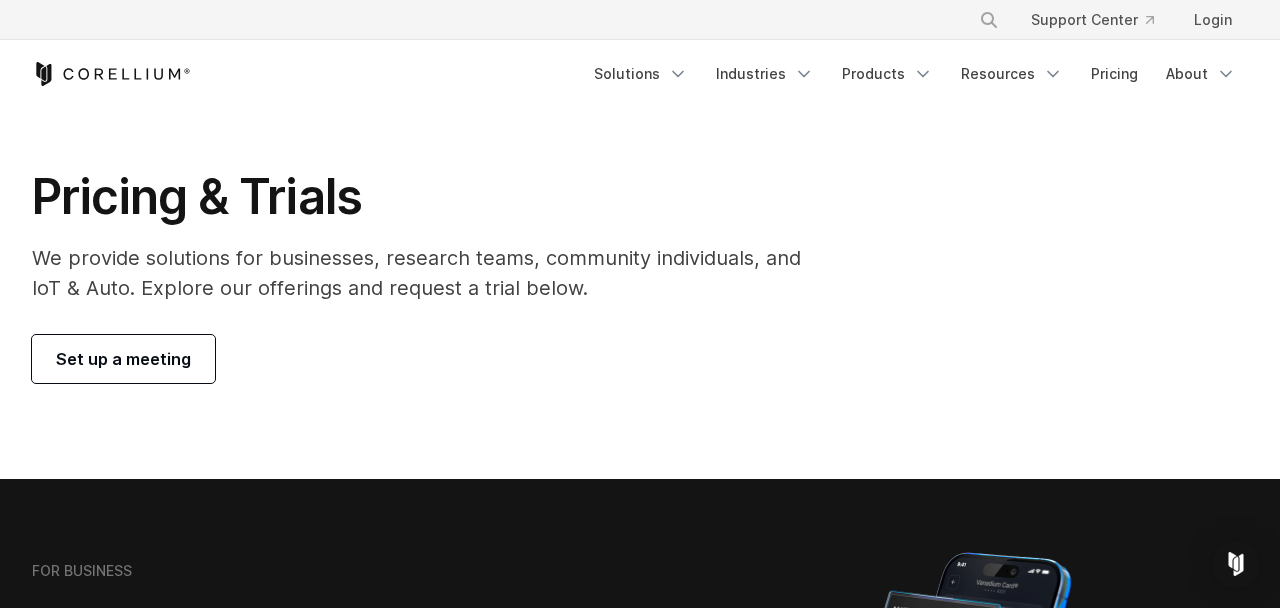 scroll, scrollTop: 0, scrollLeft: 0, axis: both 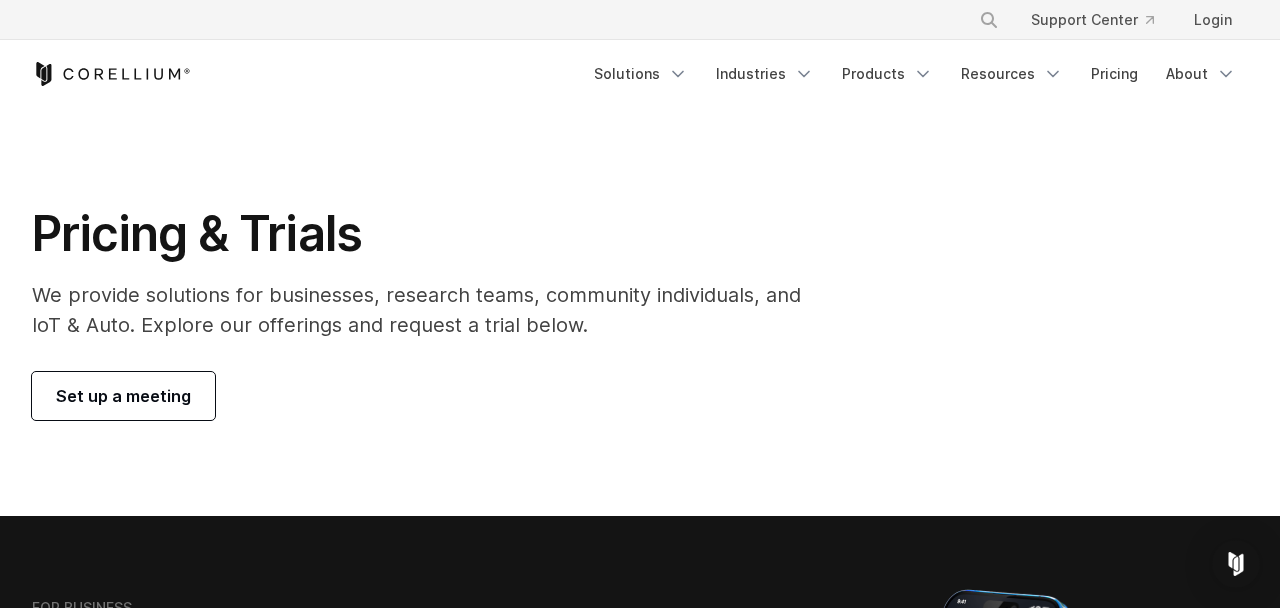 click on "Set up a meeting" at bounding box center [123, 396] 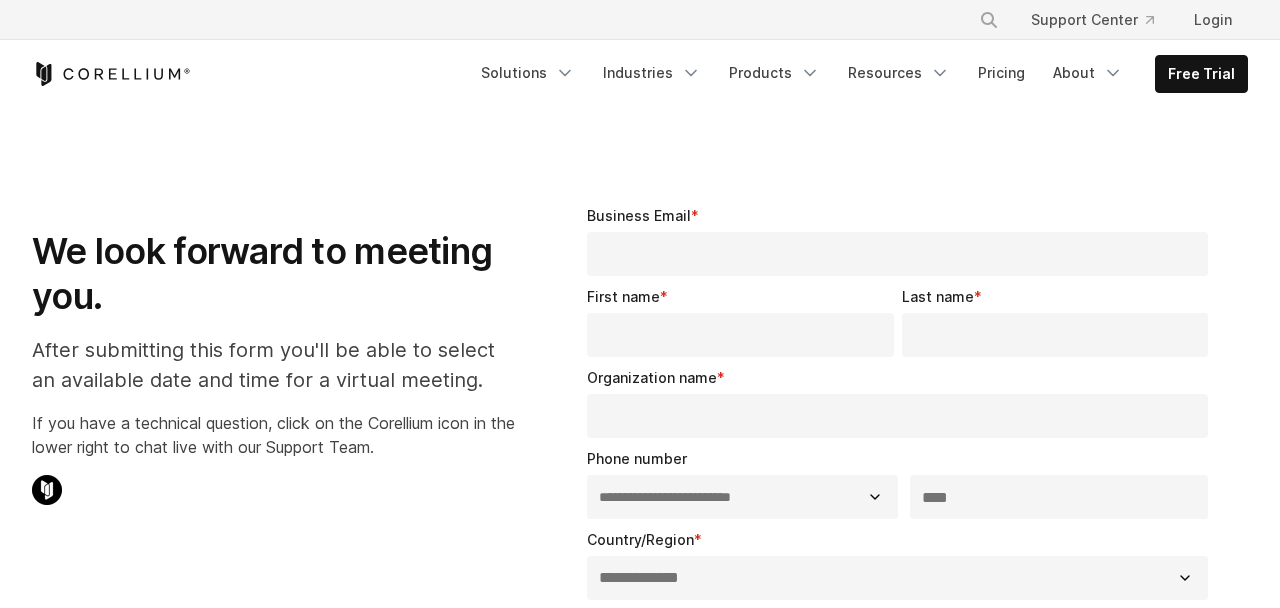 select on "**" 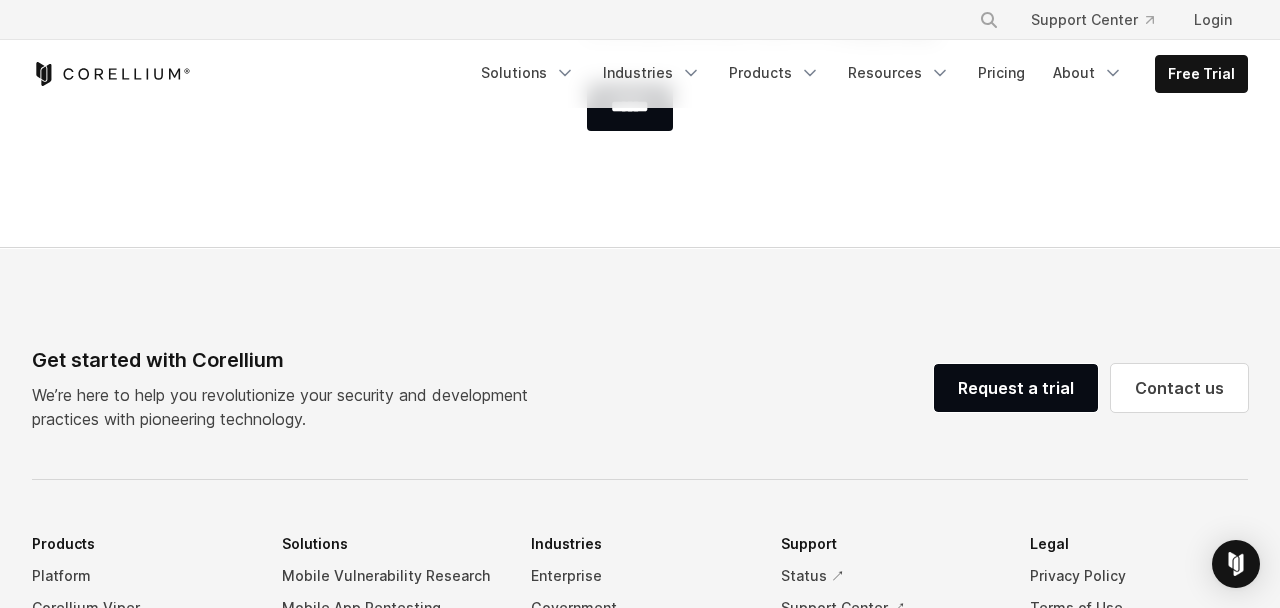 scroll, scrollTop: 1041, scrollLeft: 0, axis: vertical 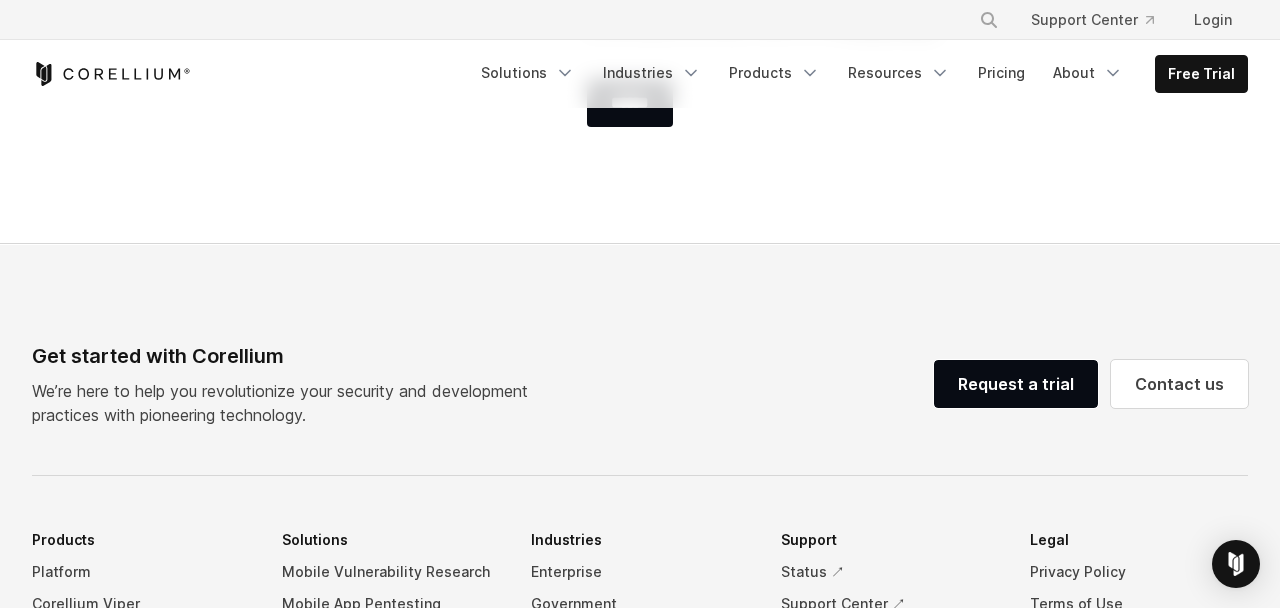 click 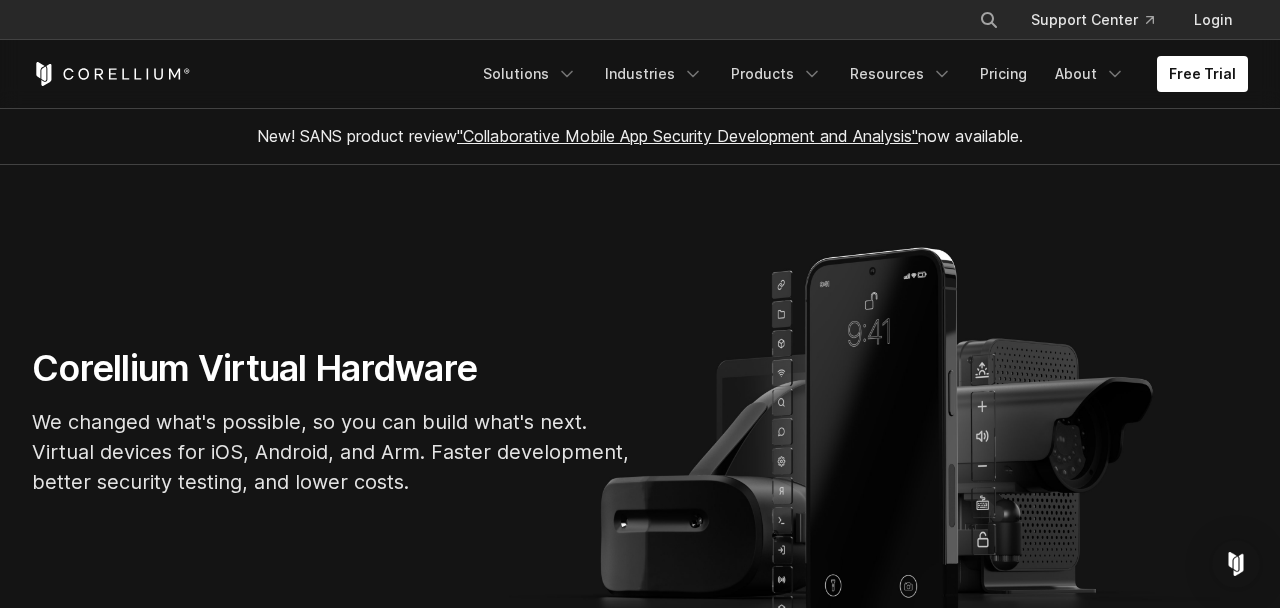 scroll, scrollTop: 0, scrollLeft: 0, axis: both 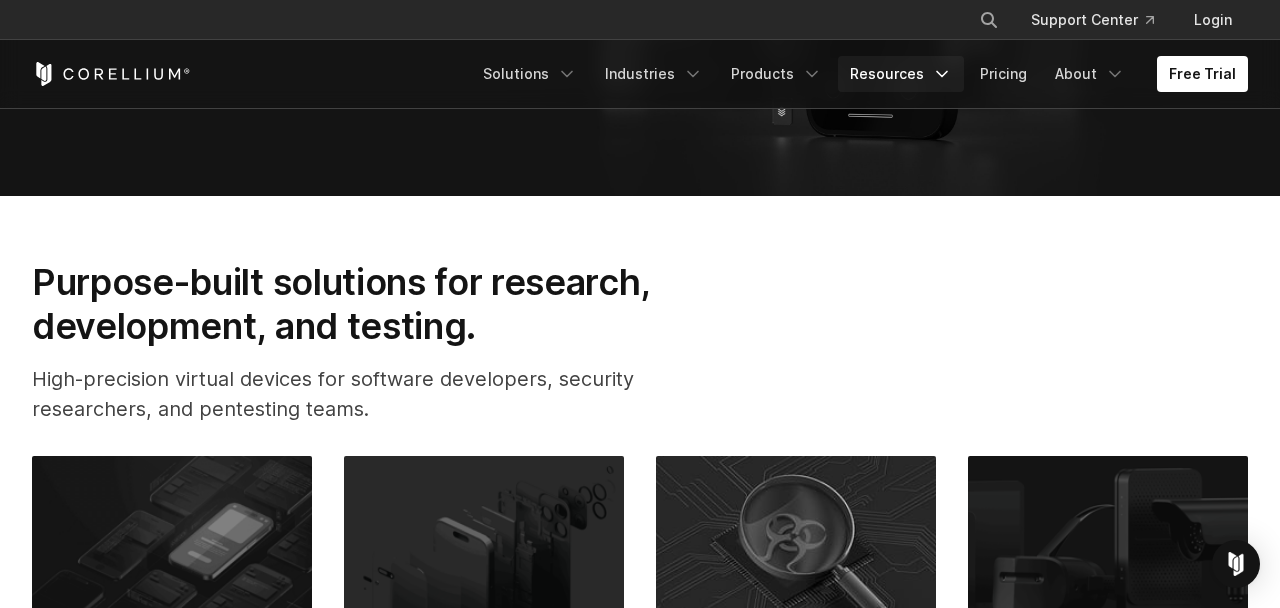 click on "Resources" at bounding box center (901, 74) 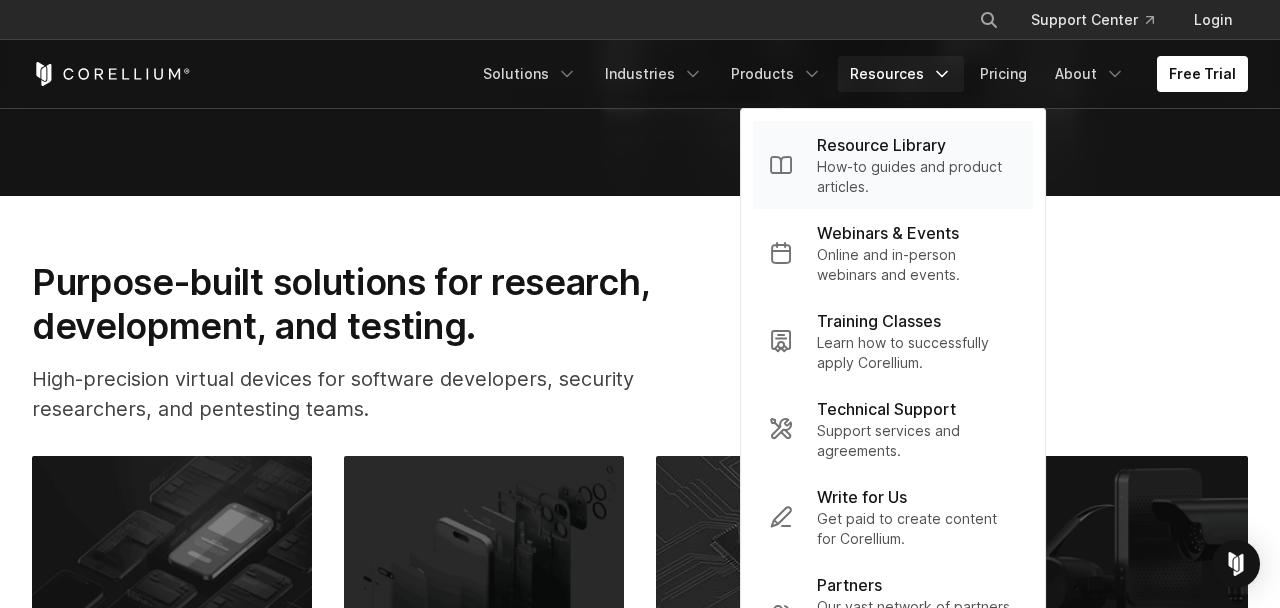 click on "How-to guides and product articles." at bounding box center [917, 177] 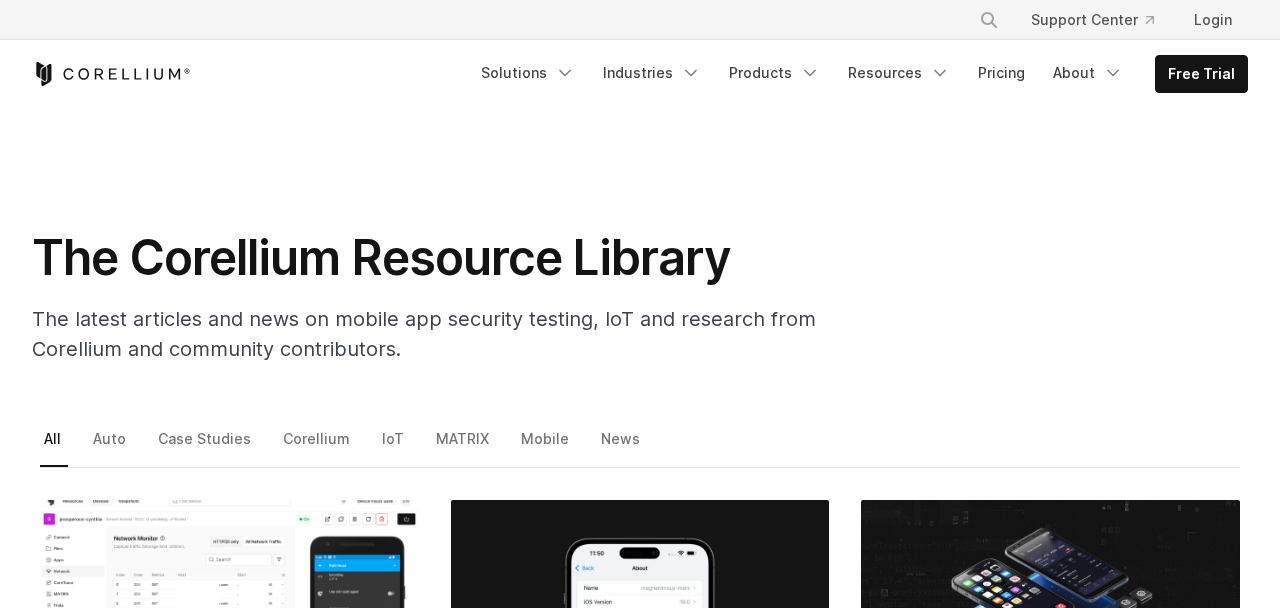 scroll, scrollTop: 0, scrollLeft: 0, axis: both 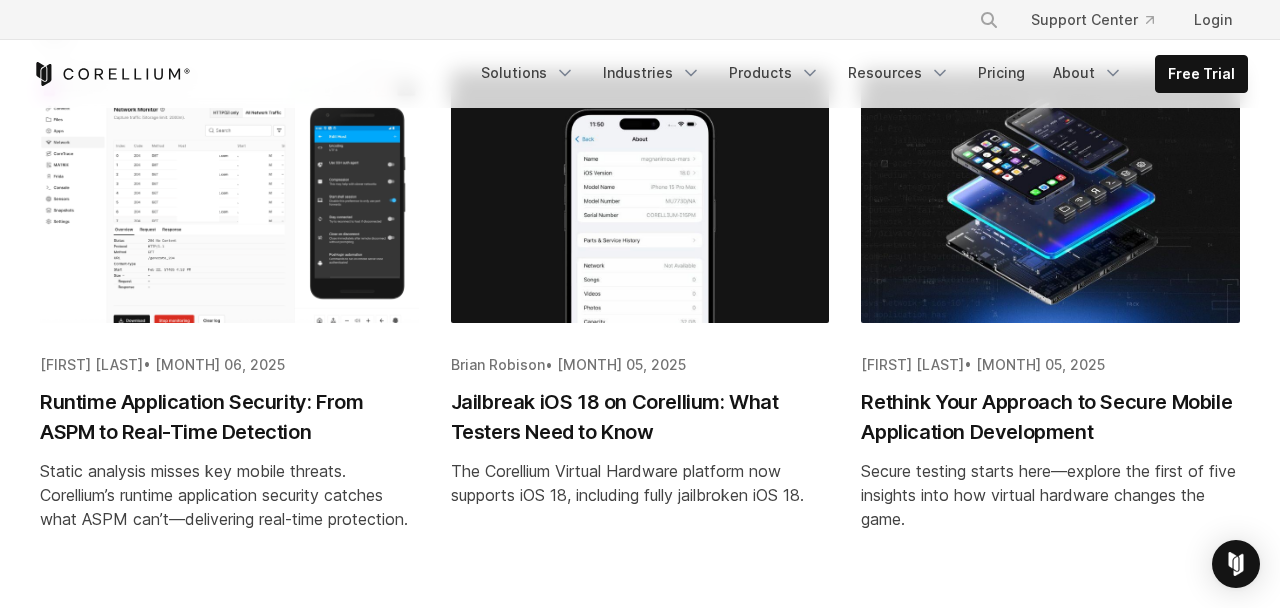 click on "The Corellium Virtual Hardware platform now supports iOS 18, including fully jailbroken iOS 18." at bounding box center [640, 483] 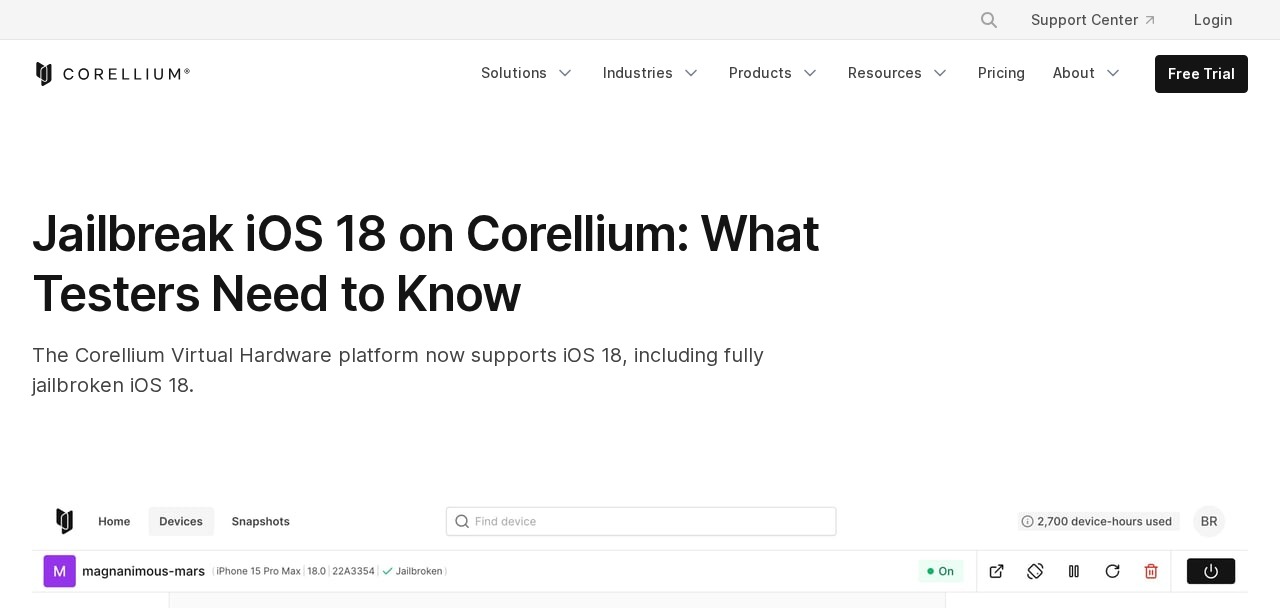 scroll, scrollTop: 0, scrollLeft: 0, axis: both 